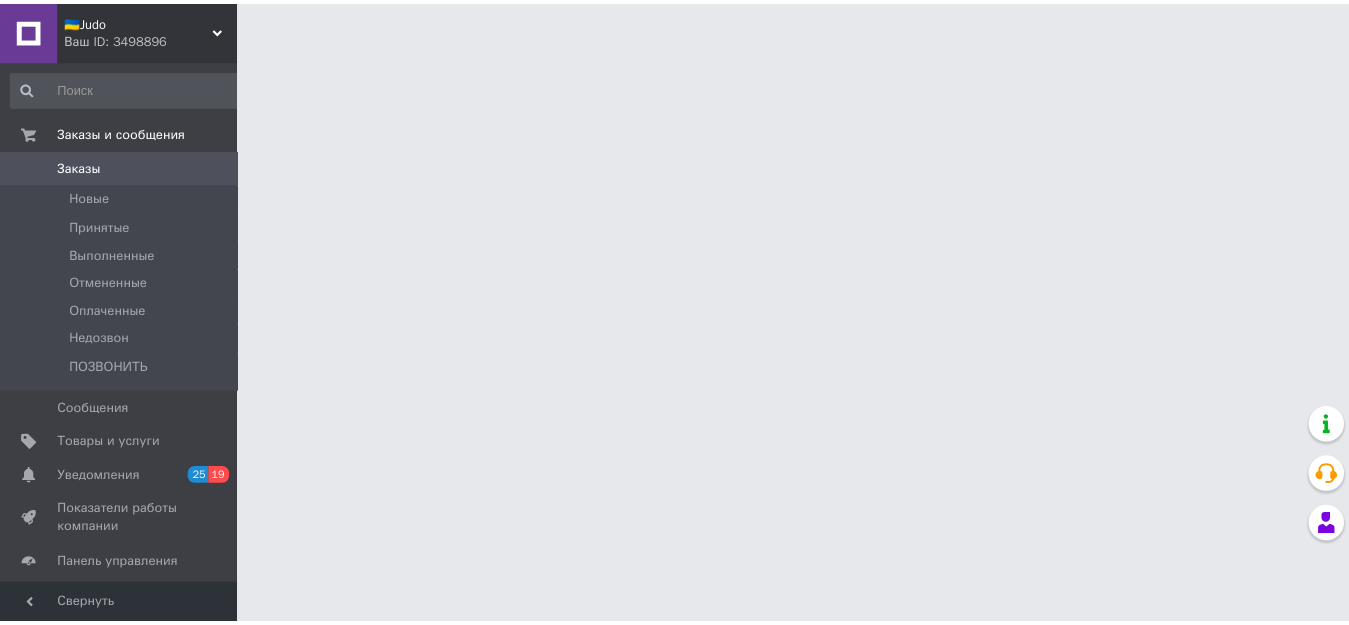 scroll, scrollTop: 0, scrollLeft: 0, axis: both 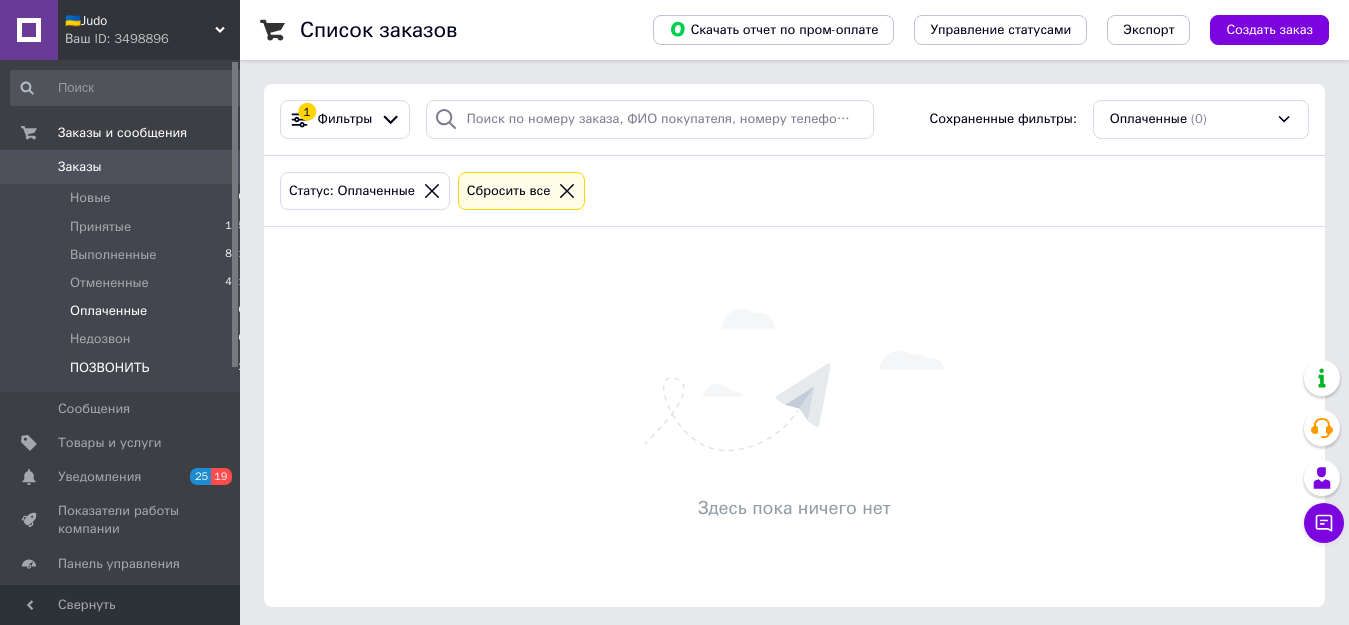 click on "ПОЗВОНИТЬ 2" at bounding box center [128, 373] 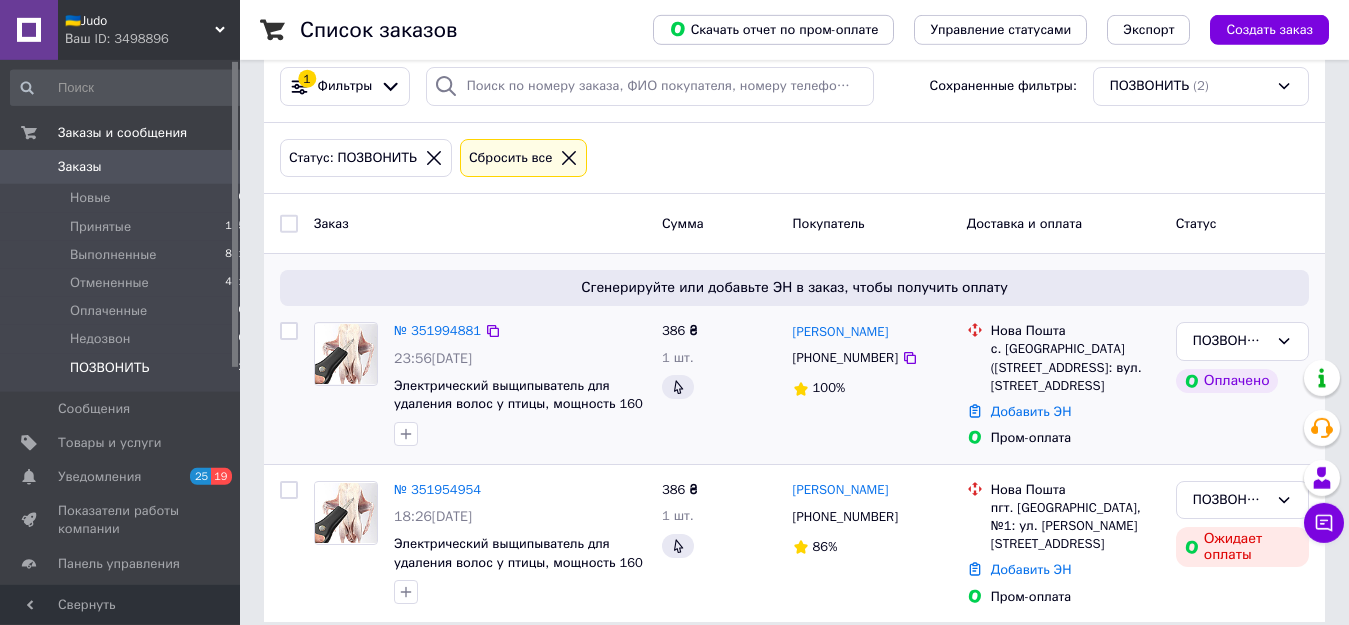 scroll, scrollTop: 52, scrollLeft: 0, axis: vertical 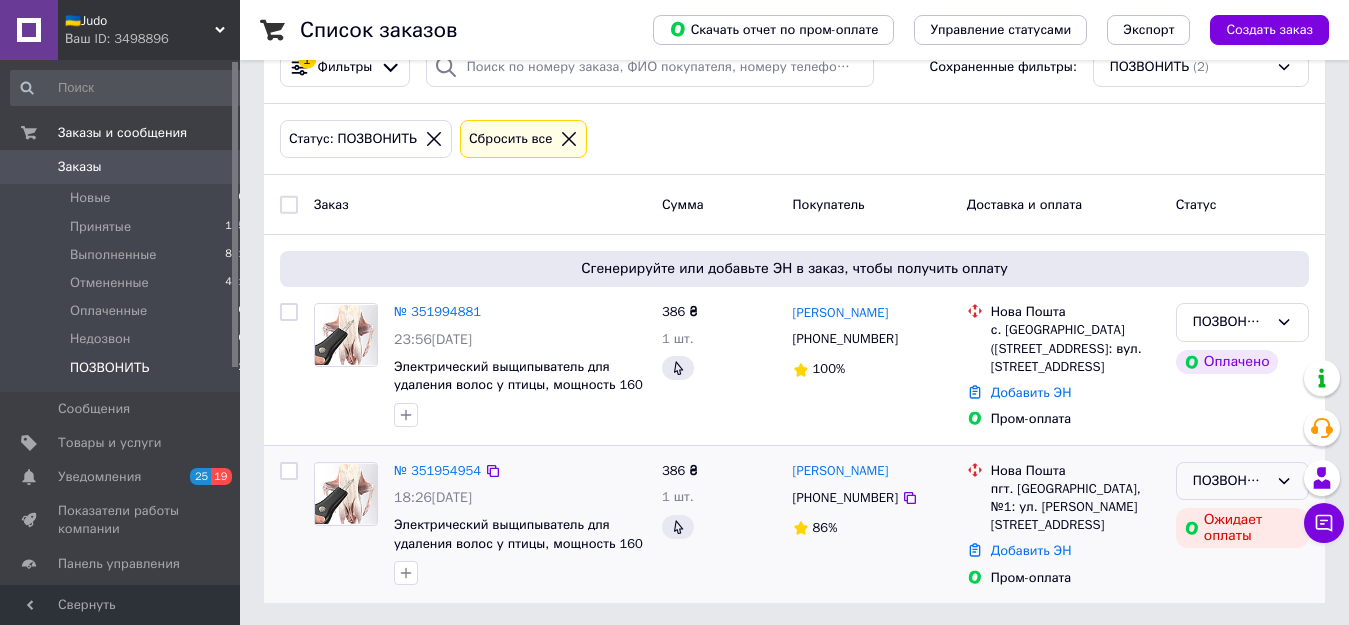 click on "ПОЗВОНИТЬ" at bounding box center (1230, 481) 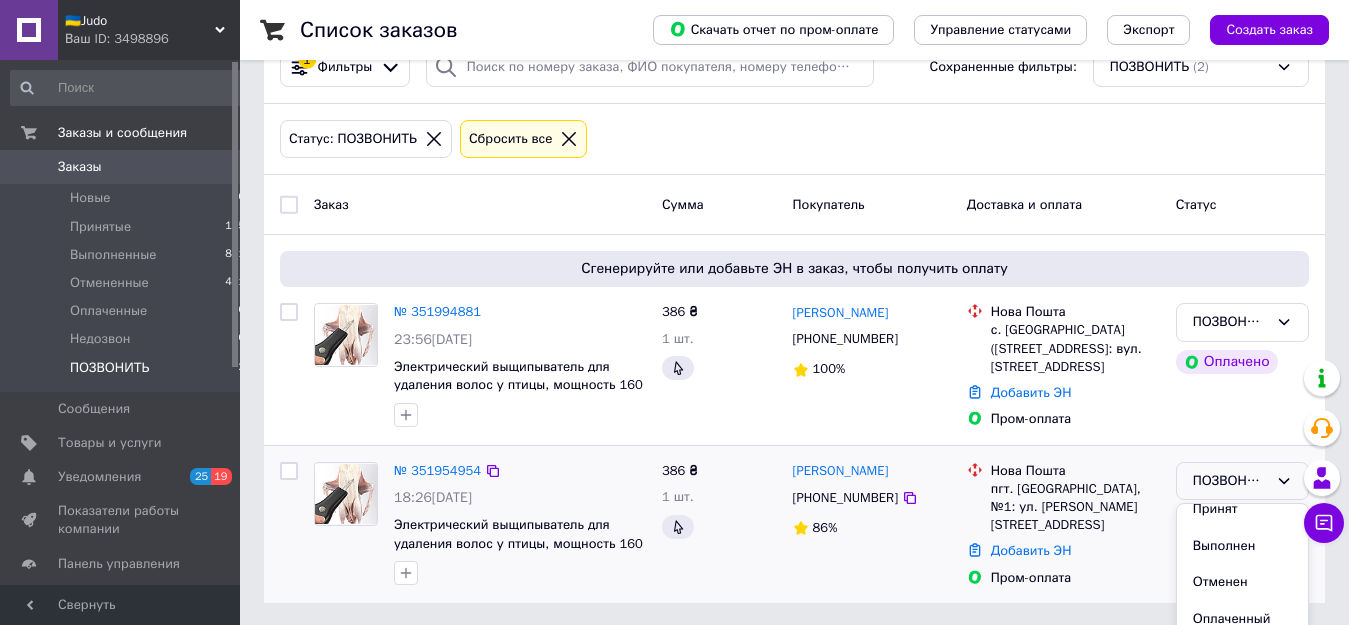 scroll, scrollTop: 17, scrollLeft: 0, axis: vertical 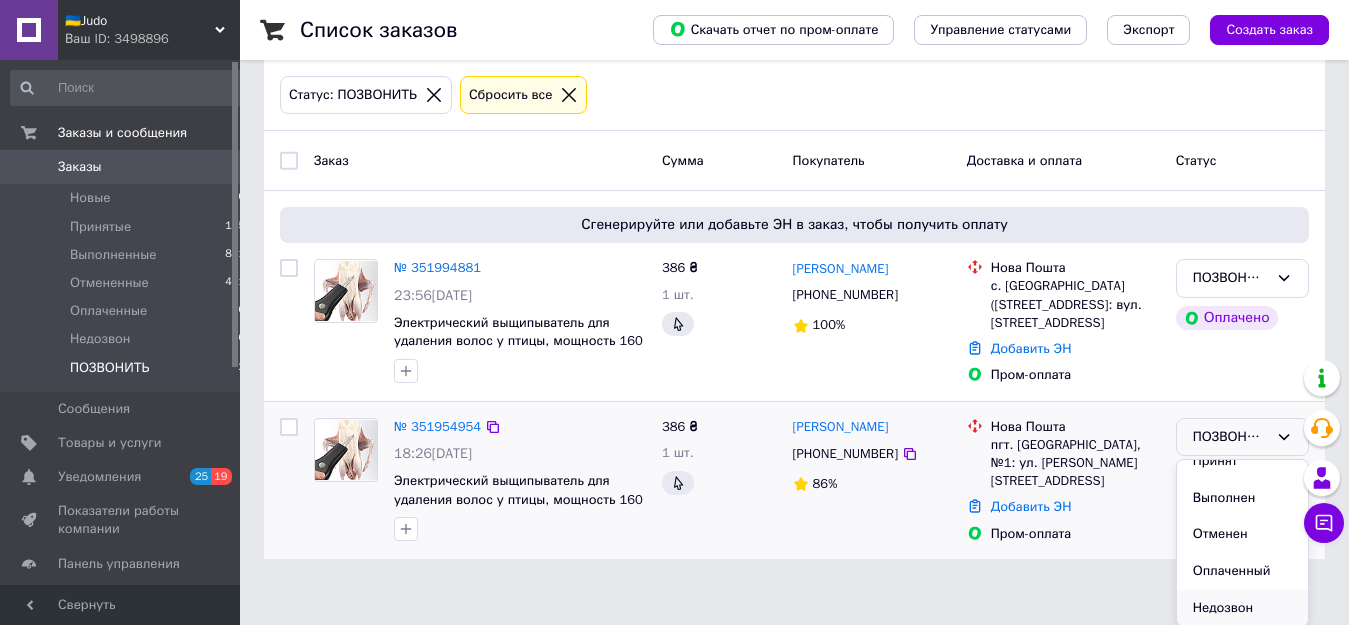 click on "Недозвон" at bounding box center [1242, 608] 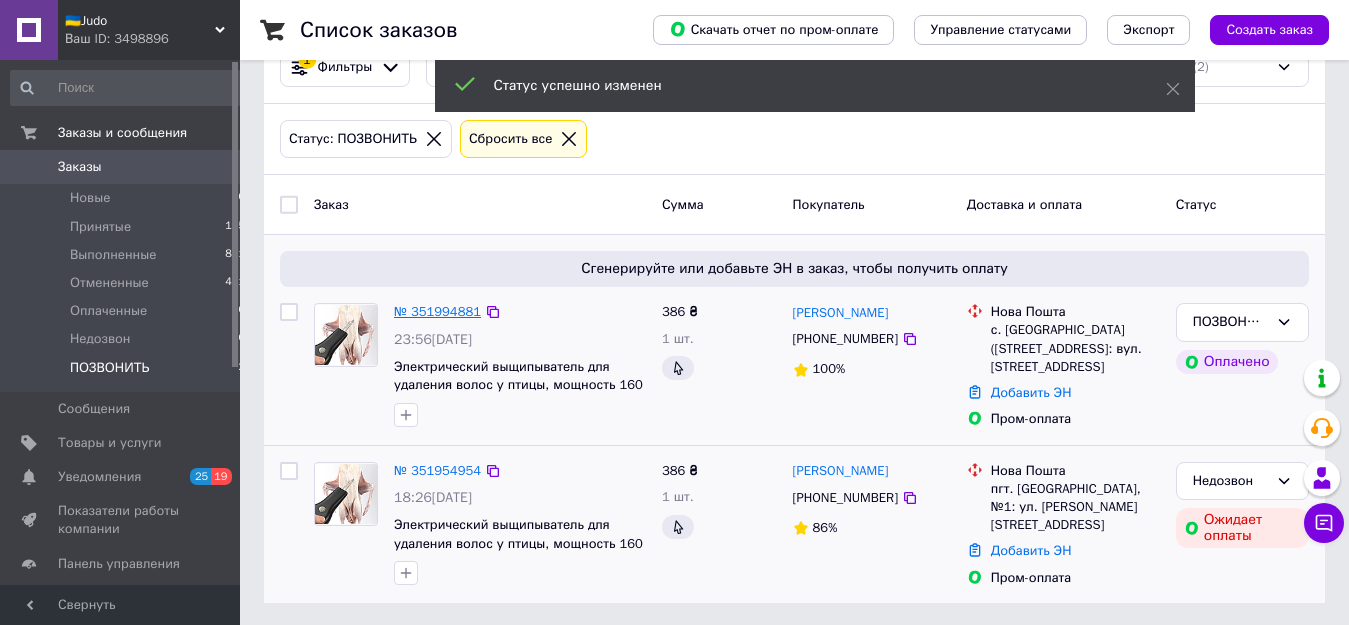 click on "№ 351994881" at bounding box center (437, 311) 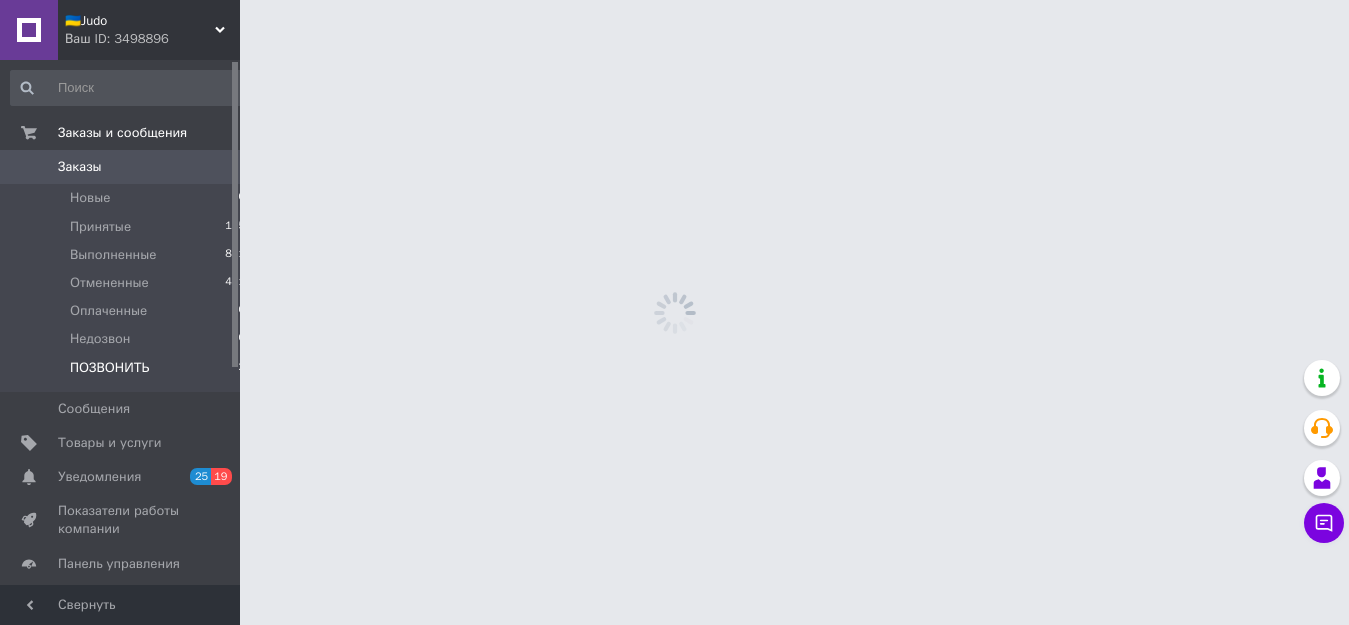scroll, scrollTop: 0, scrollLeft: 0, axis: both 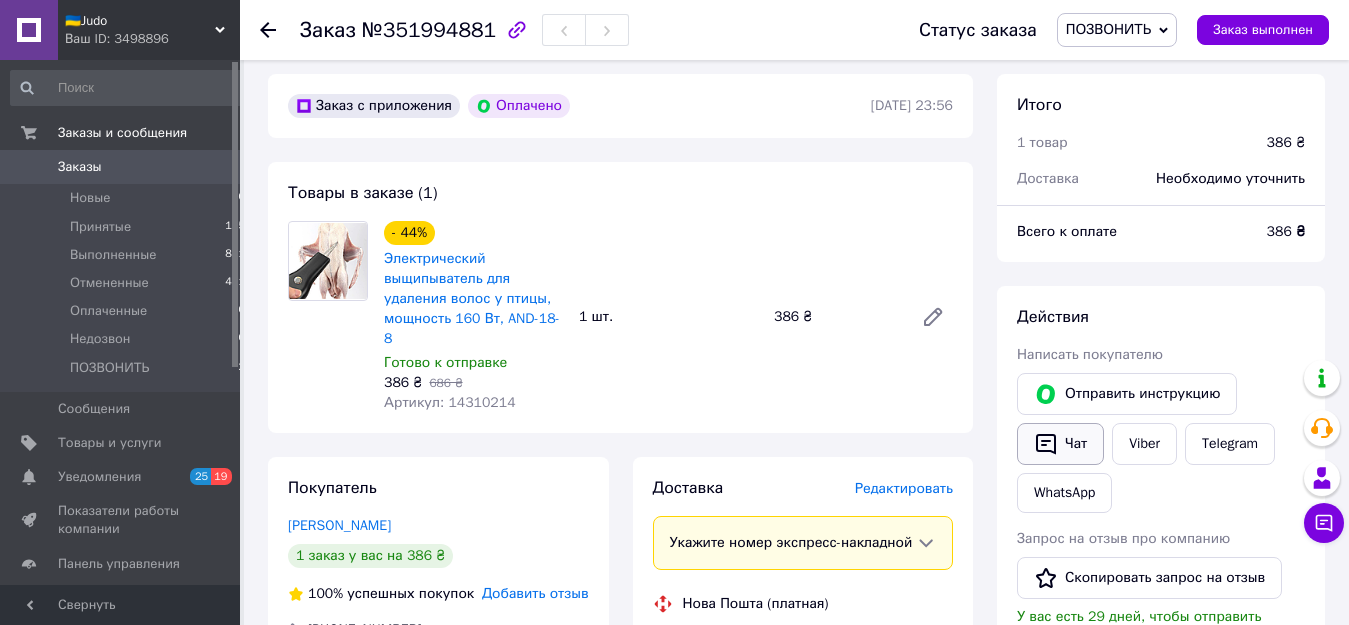 click on "Чат" at bounding box center (1060, 444) 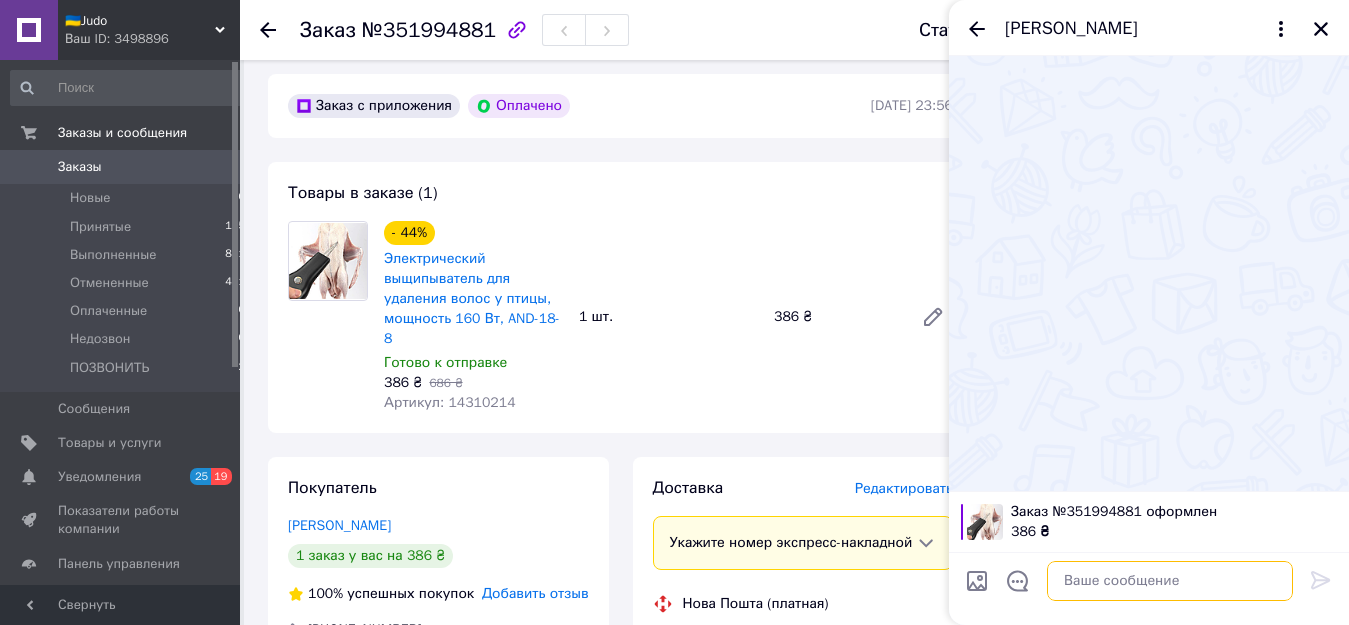 click at bounding box center (1170, 581) 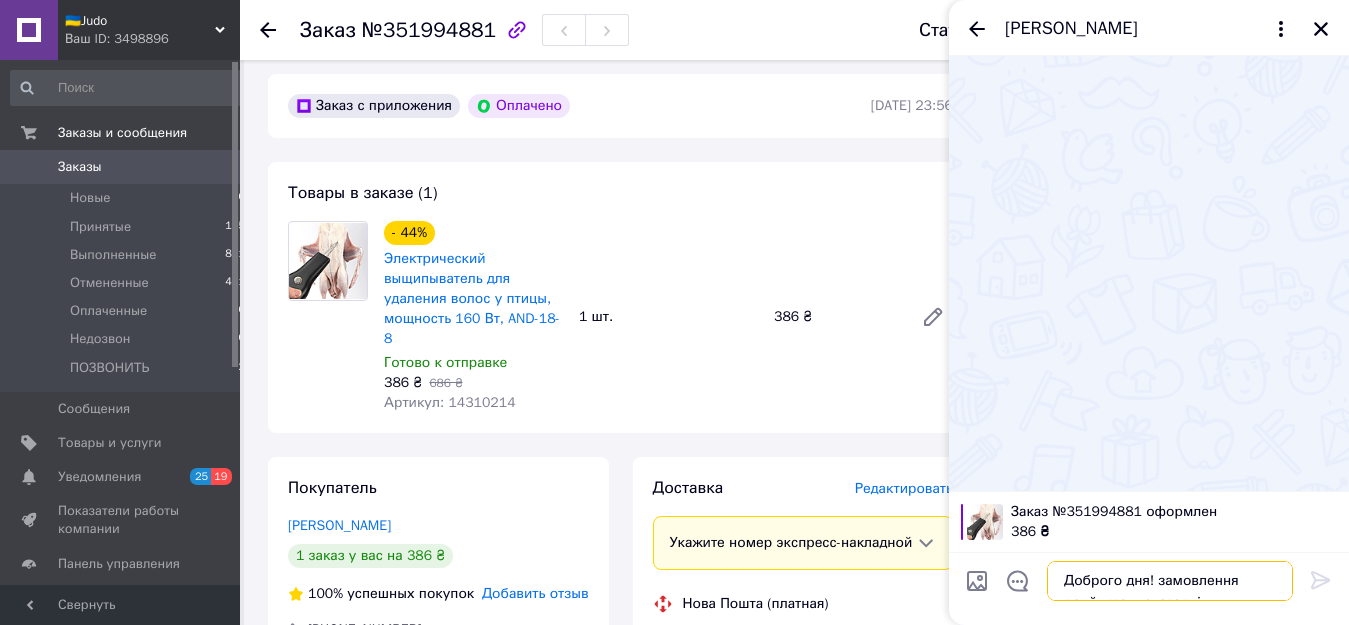 scroll, scrollTop: 2, scrollLeft: 0, axis: vertical 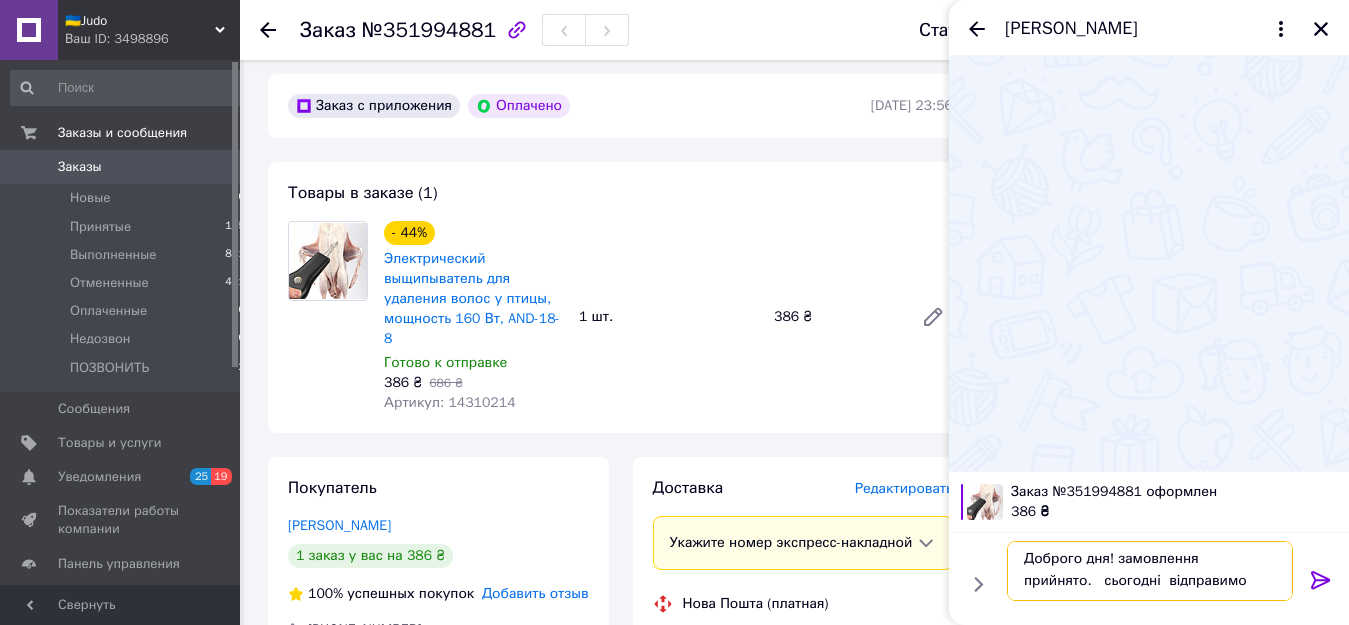 type 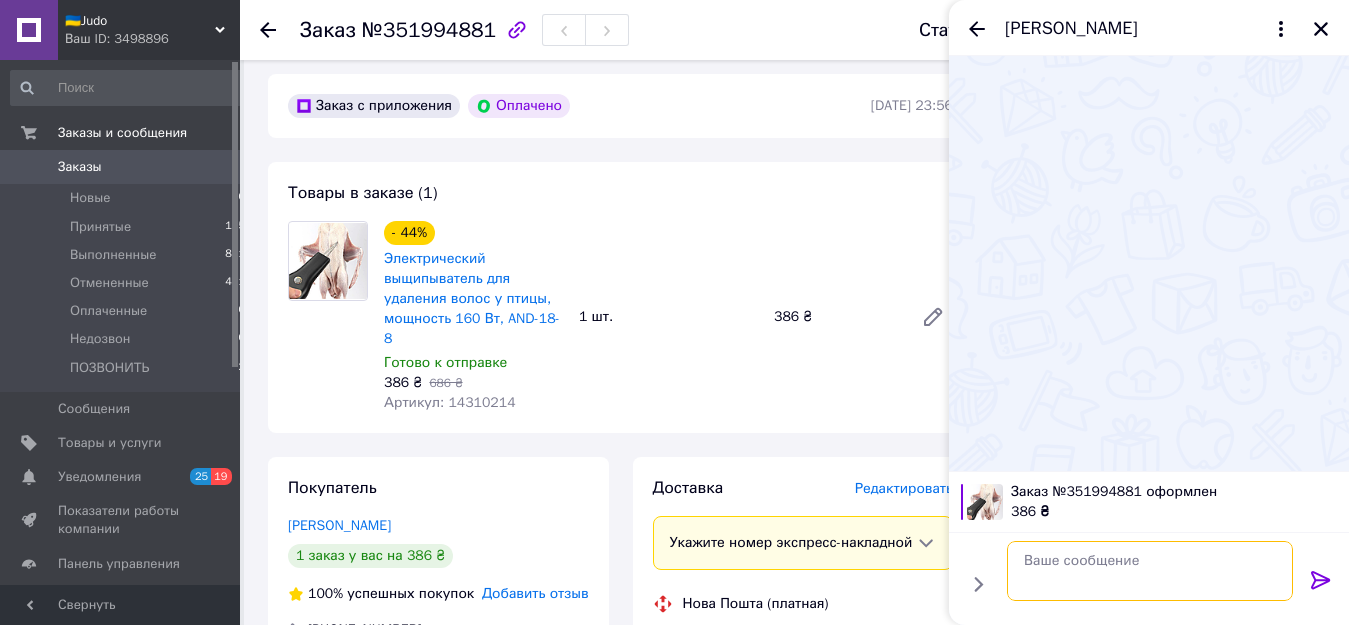 scroll, scrollTop: 0, scrollLeft: 0, axis: both 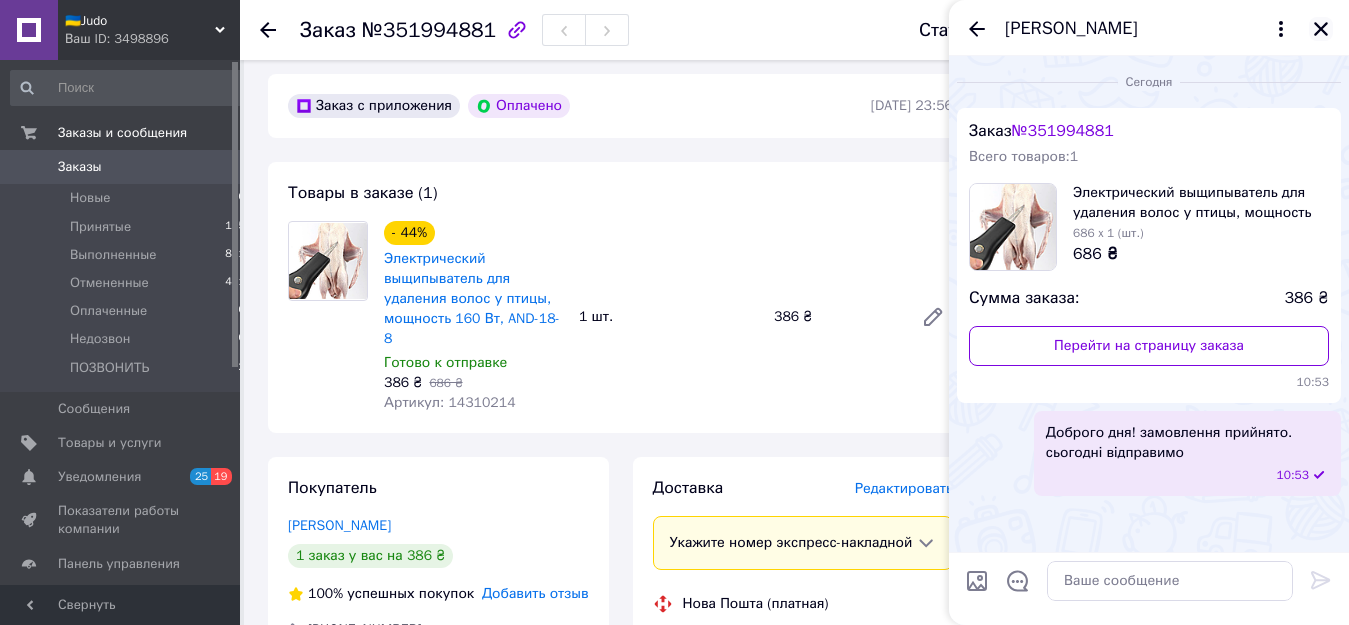 click 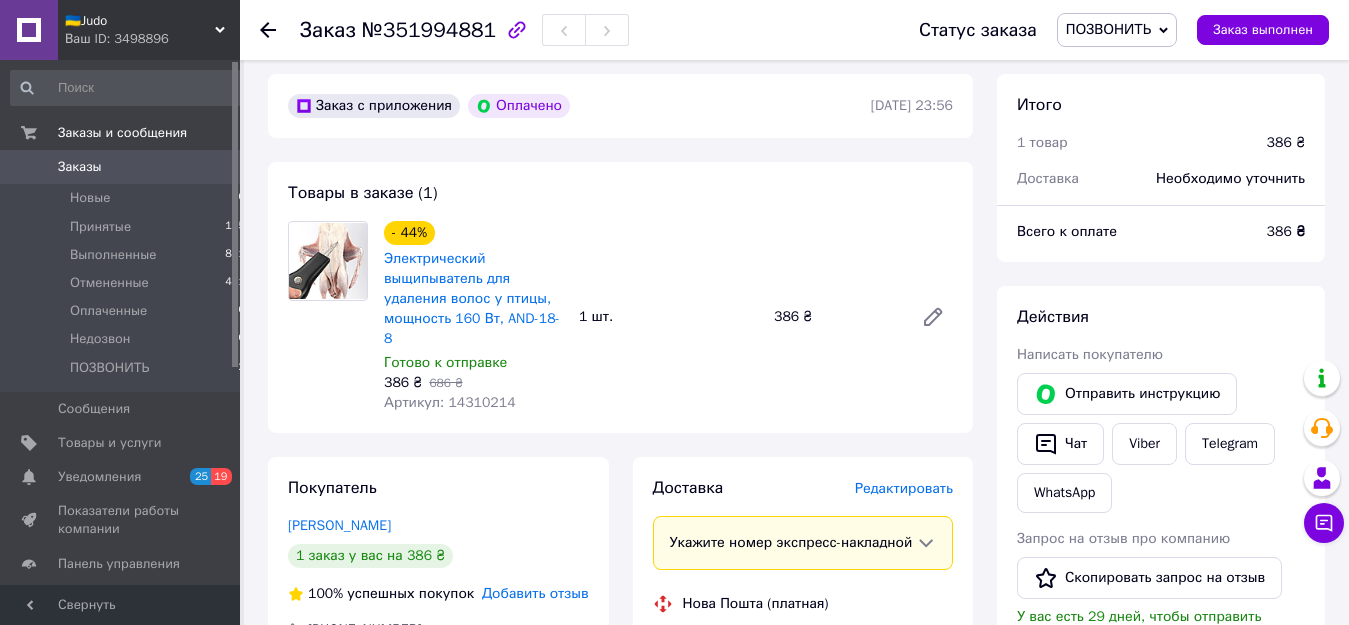 click on "ПОЗВОНИТЬ" at bounding box center [1117, 30] 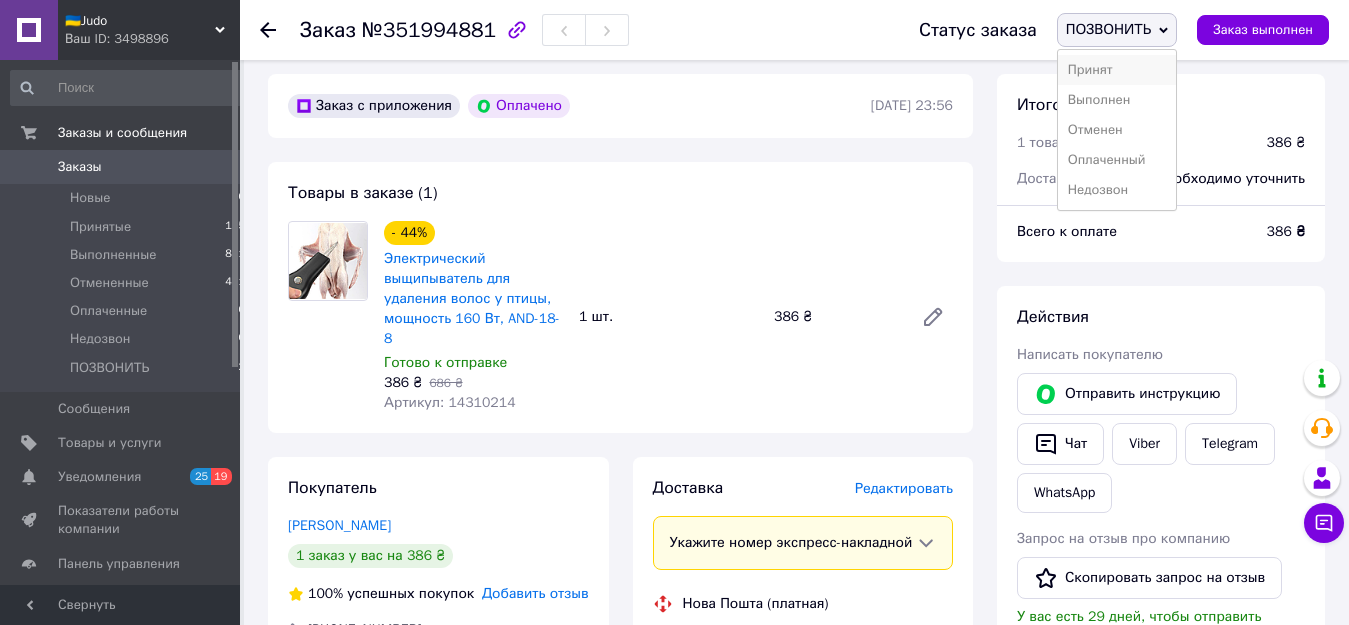 click on "Принят" at bounding box center [1117, 70] 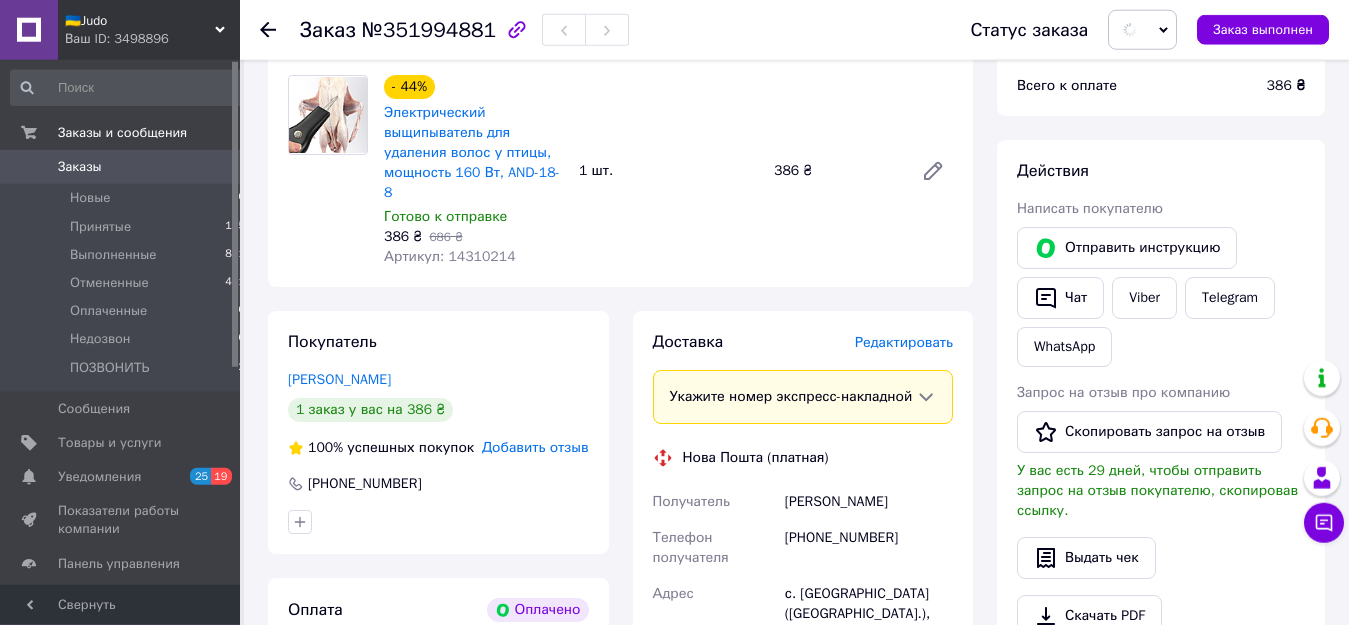 scroll, scrollTop: 918, scrollLeft: 0, axis: vertical 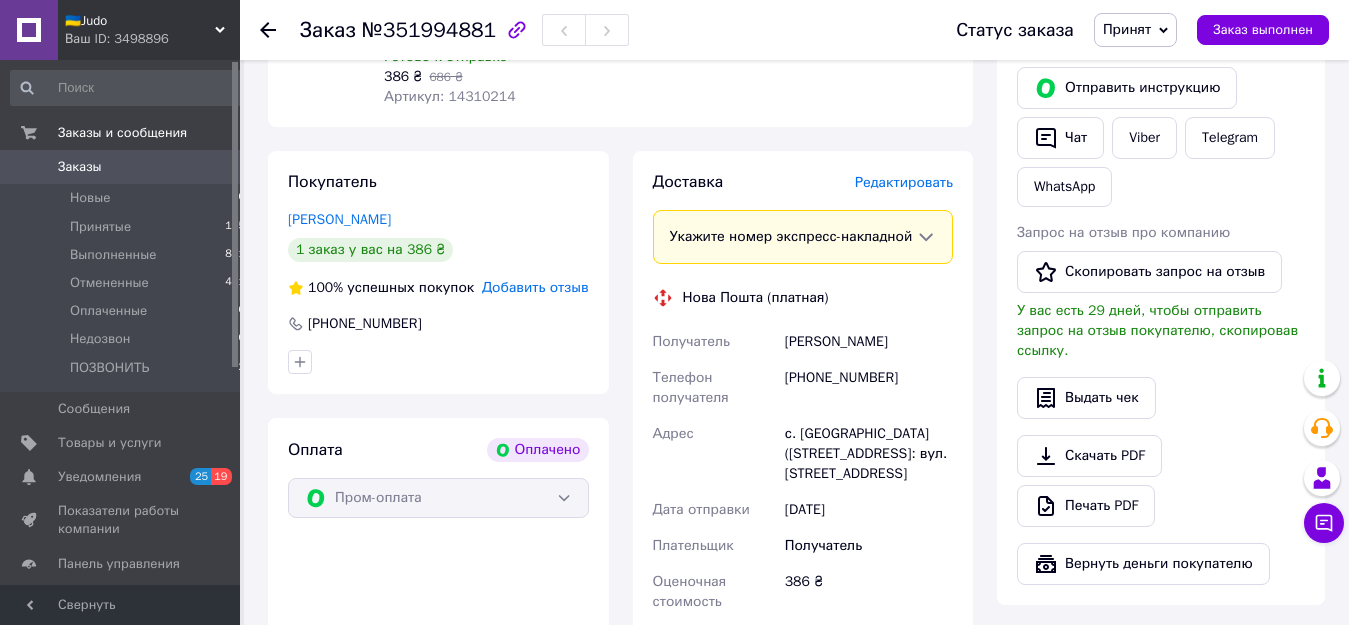 click on "[PERSON_NAME]" at bounding box center [869, 342] 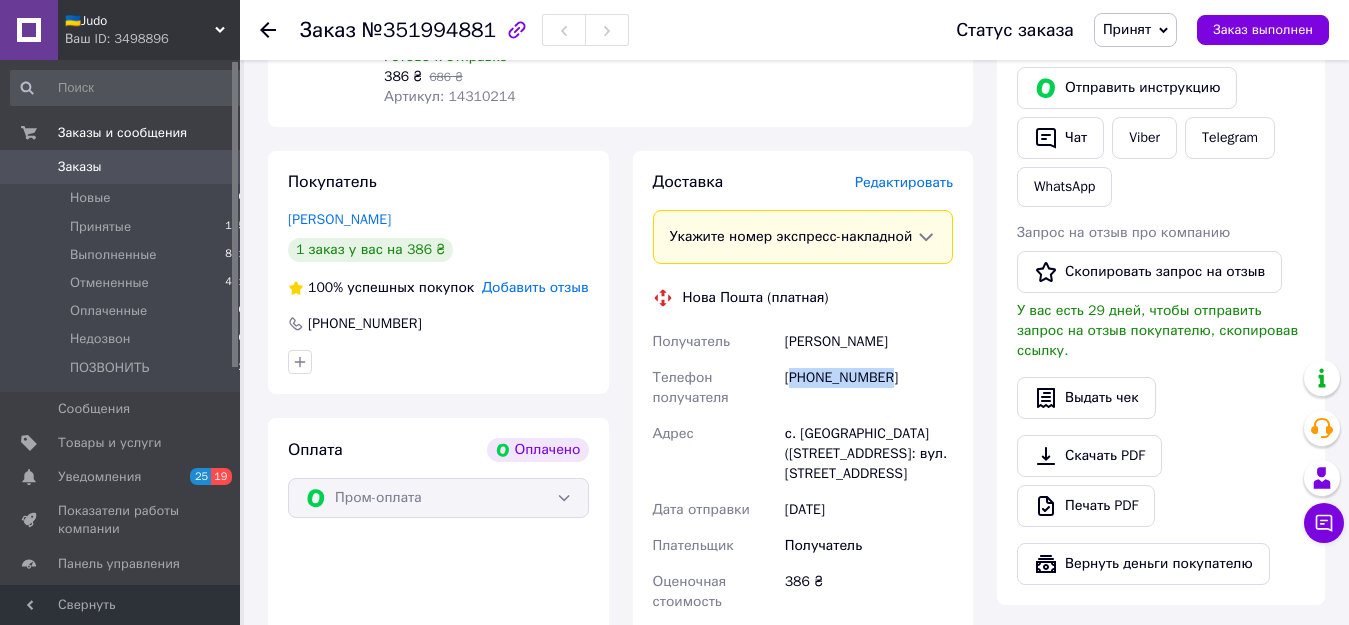 click on "[PHONE_NUMBER]" at bounding box center (869, 388) 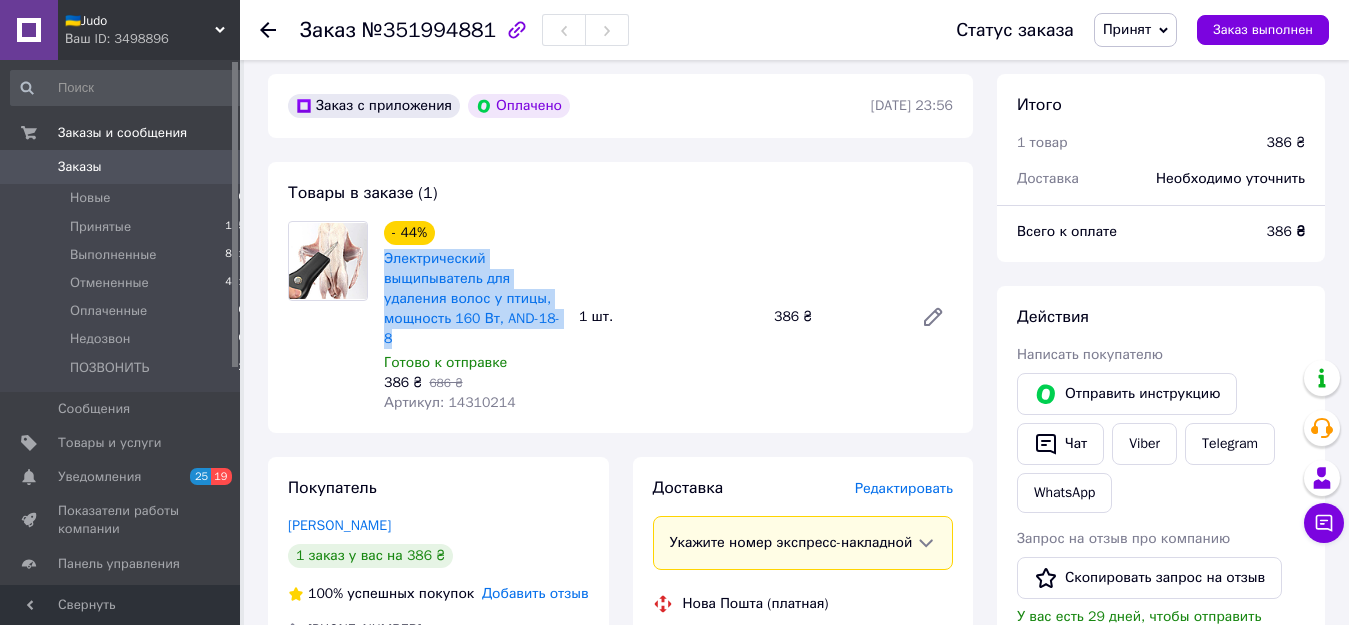drag, startPoint x: 377, startPoint y: 262, endPoint x: 473, endPoint y: 333, distance: 119.40268 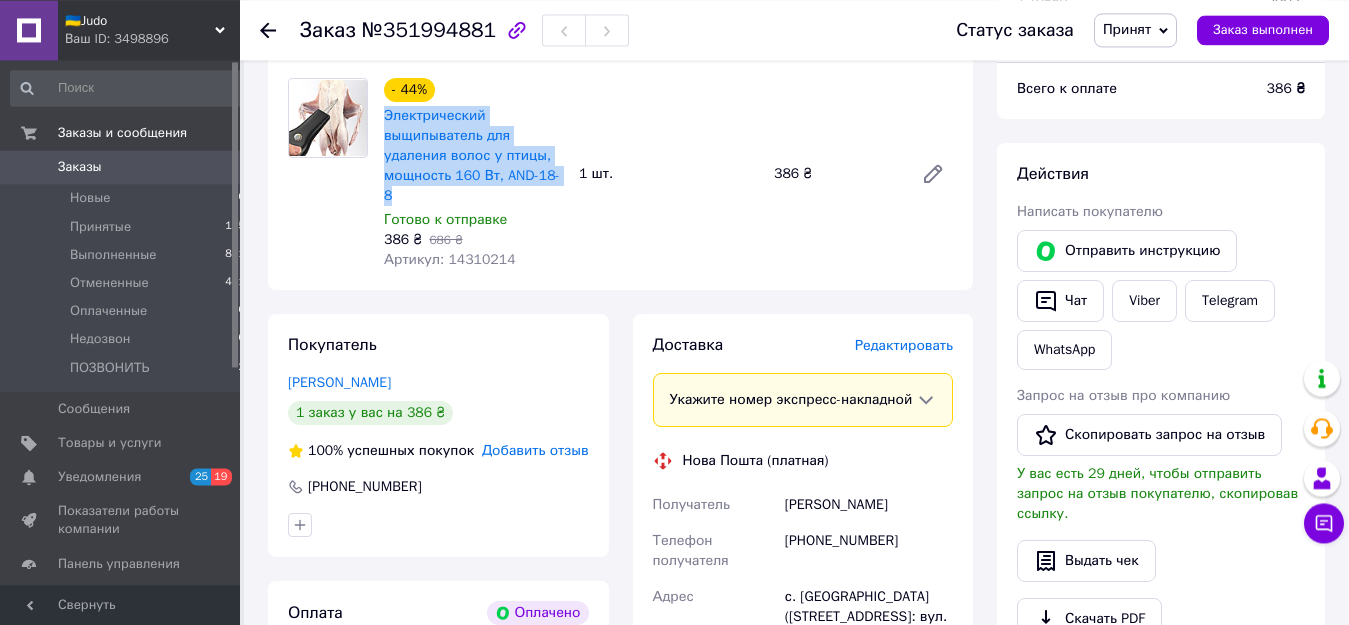 scroll, scrollTop: 1020, scrollLeft: 0, axis: vertical 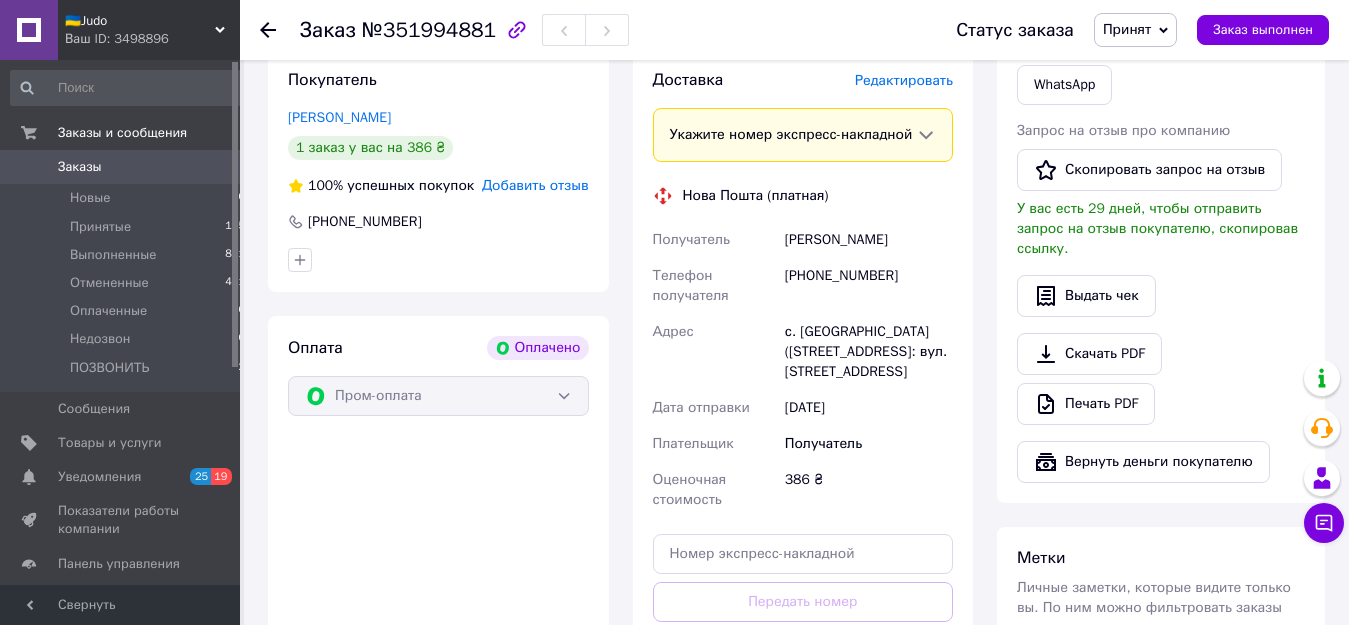 click on "с. [GEOGRAPHIC_DATA] ([STREET_ADDRESS]: вул. [STREET_ADDRESS]" at bounding box center [869, 352] 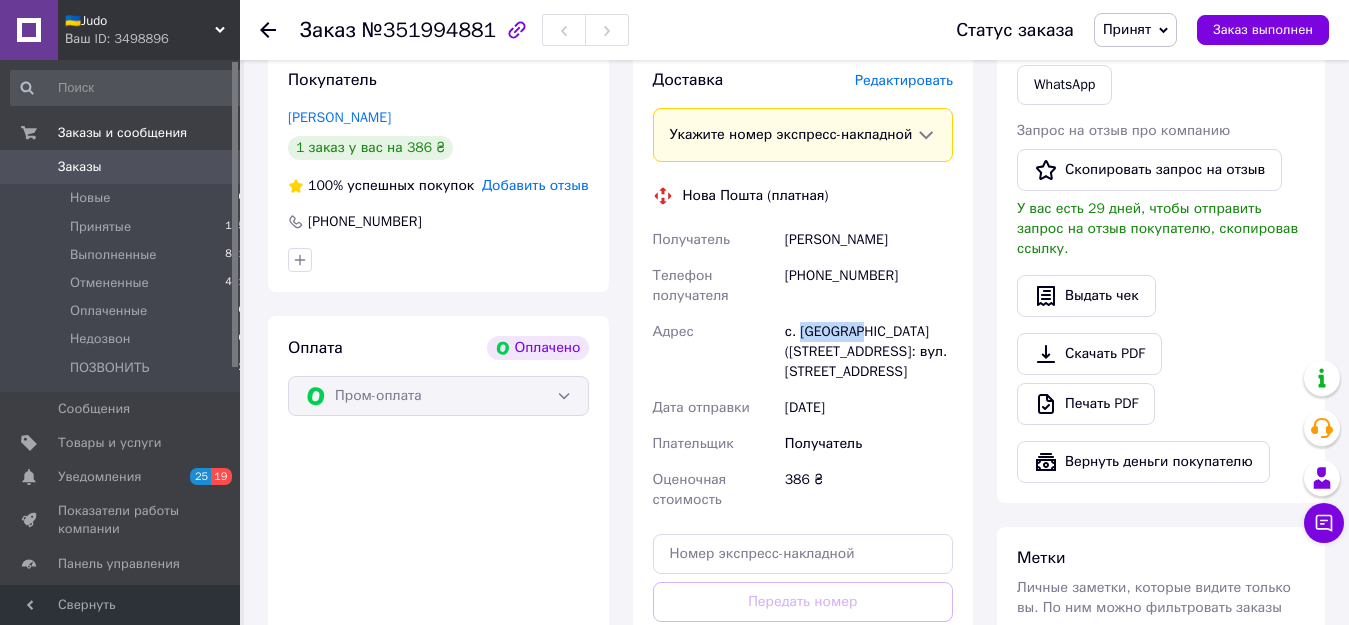 click on "с. [GEOGRAPHIC_DATA] ([STREET_ADDRESS]: вул. [STREET_ADDRESS]" at bounding box center [869, 352] 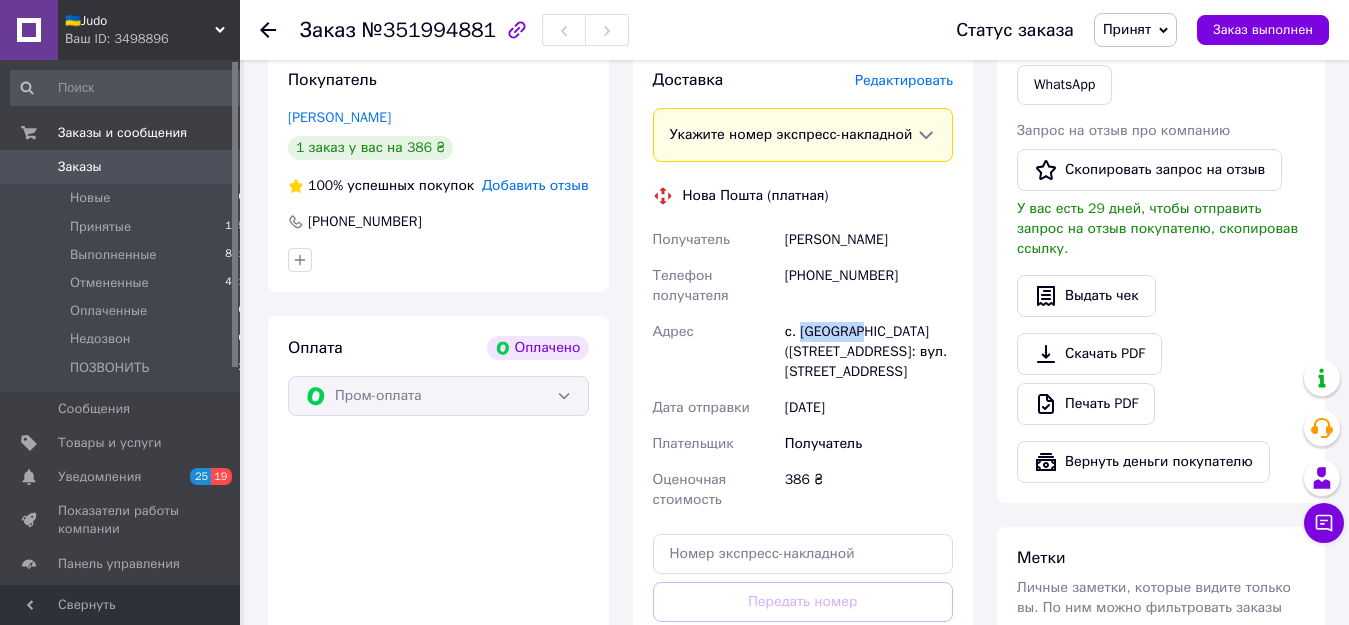 copy on "[GEOGRAPHIC_DATA]" 